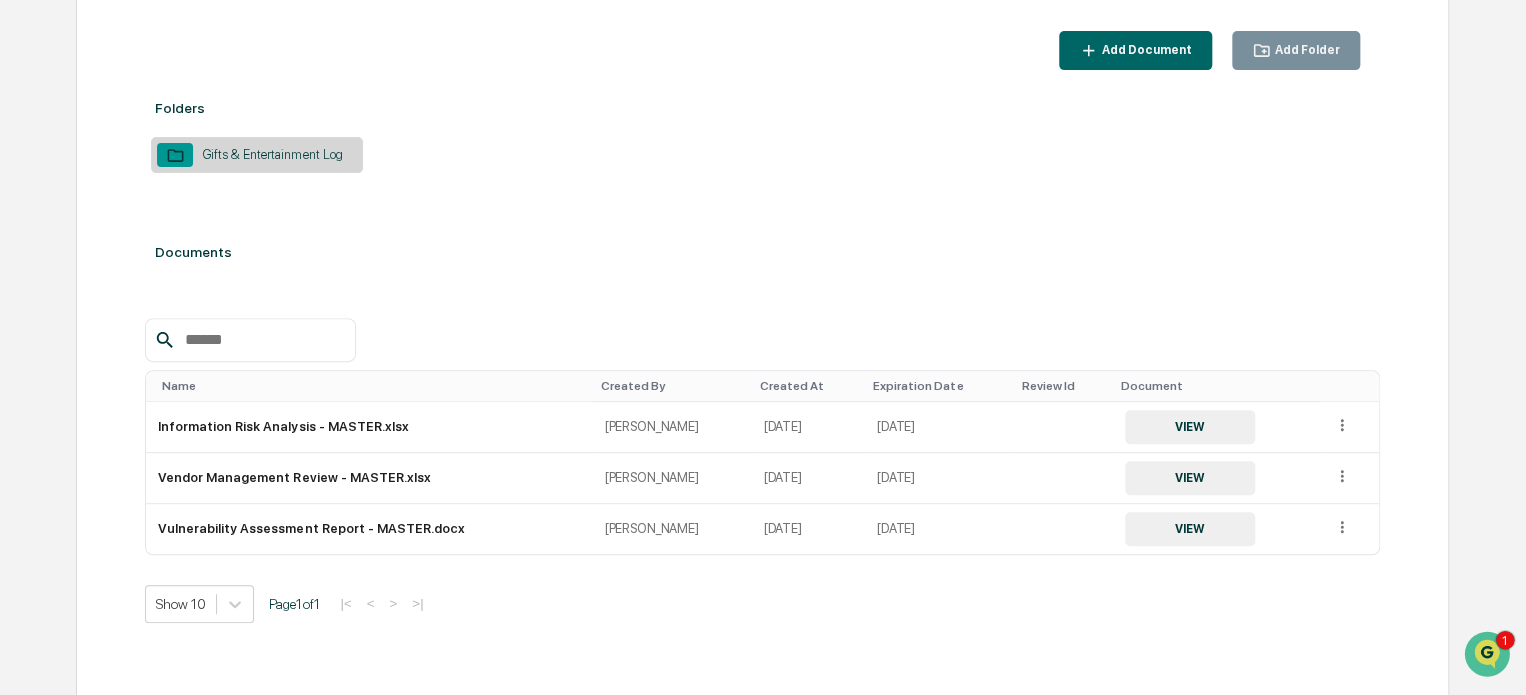 scroll, scrollTop: 320, scrollLeft: 0, axis: vertical 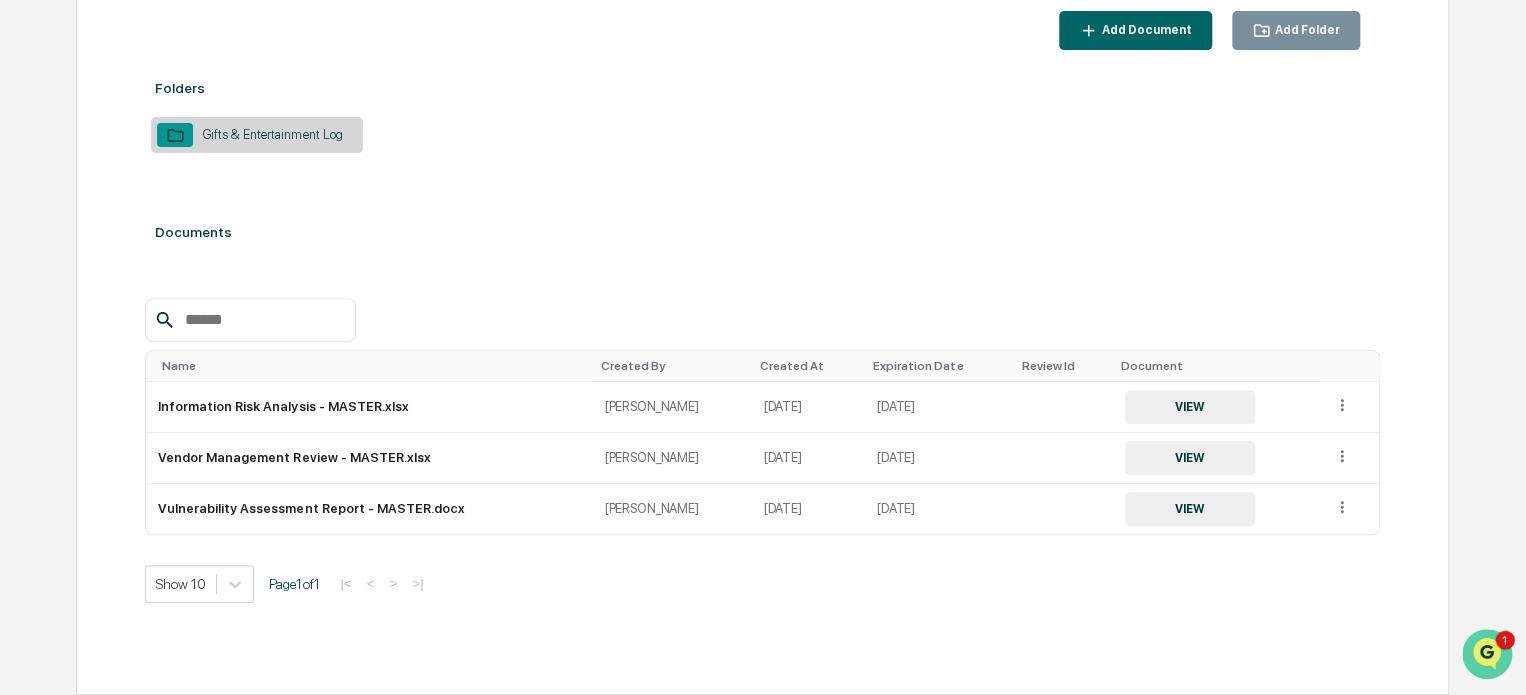 click 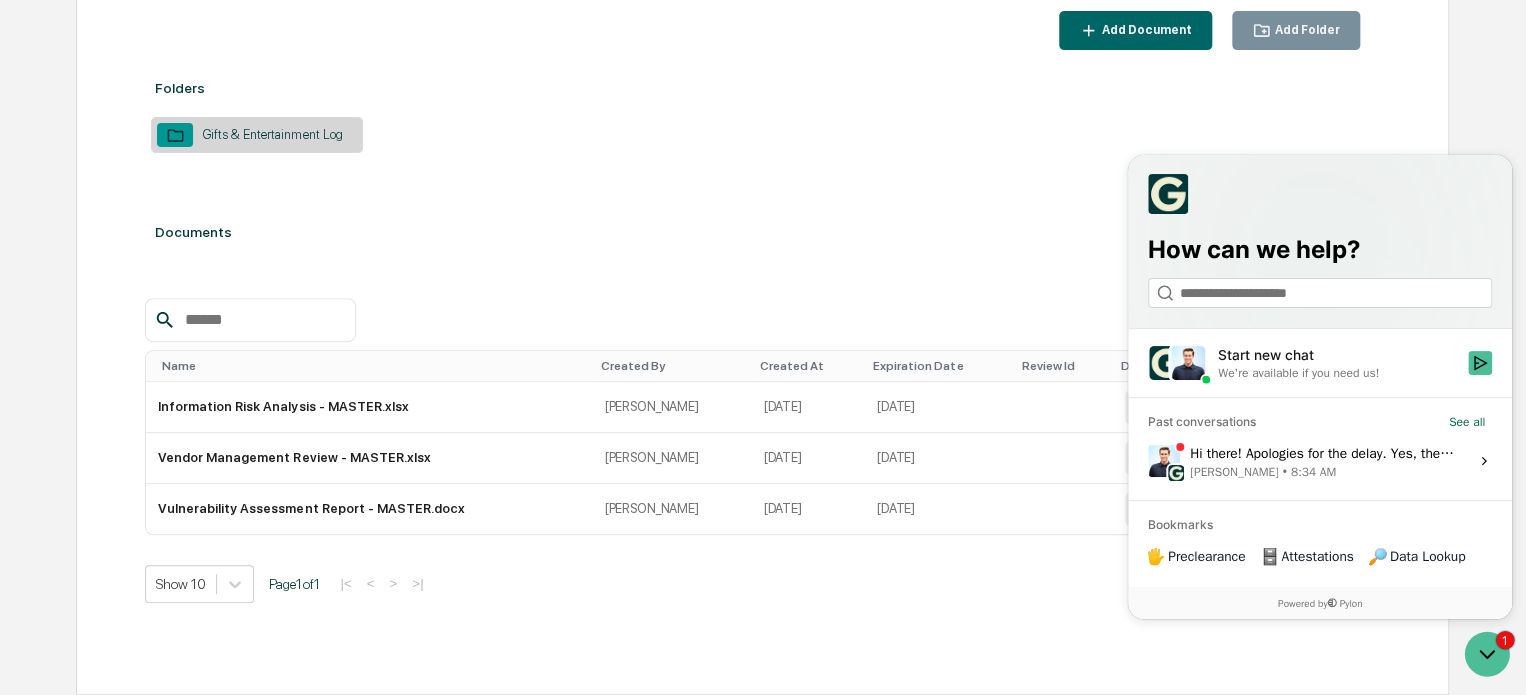 click on "Jack Rasmussen • 8:34 AM" at bounding box center [1323, 471] 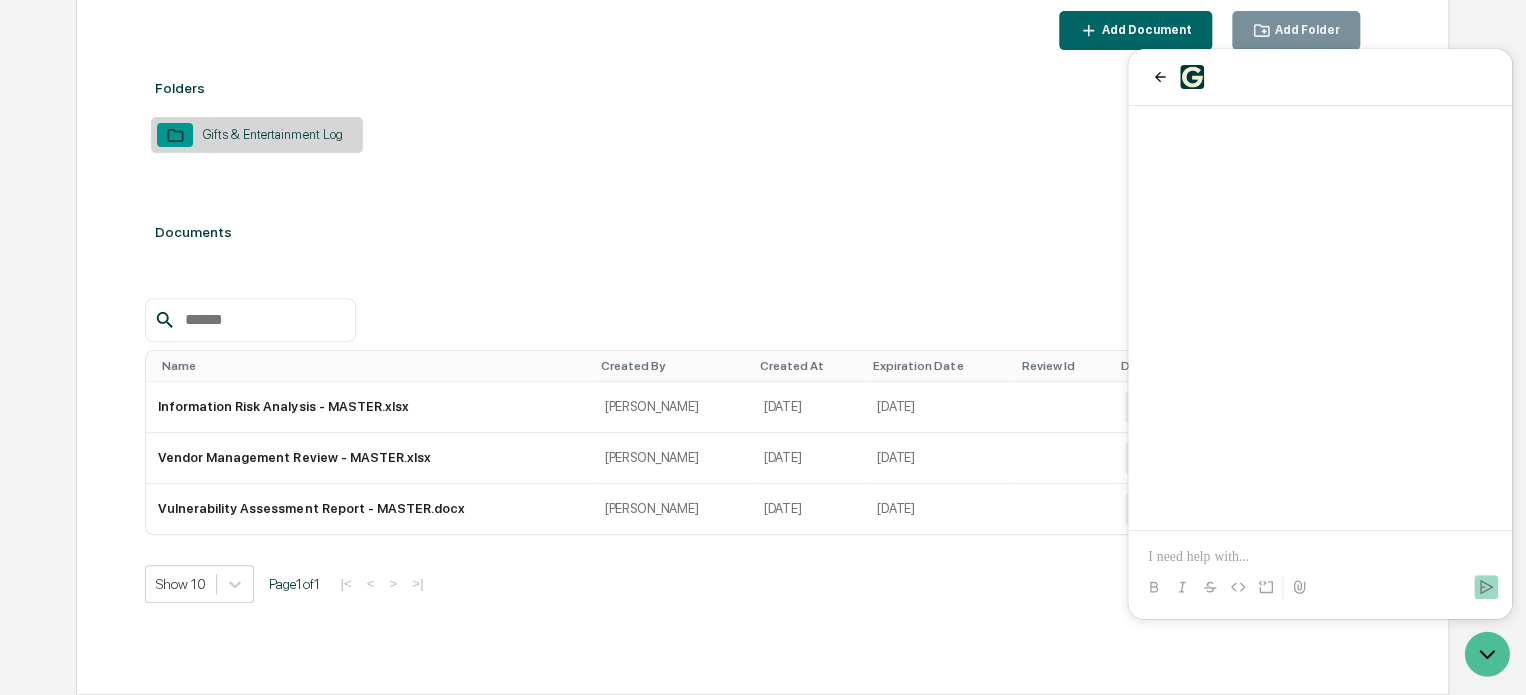 scroll, scrollTop: 183, scrollLeft: 0, axis: vertical 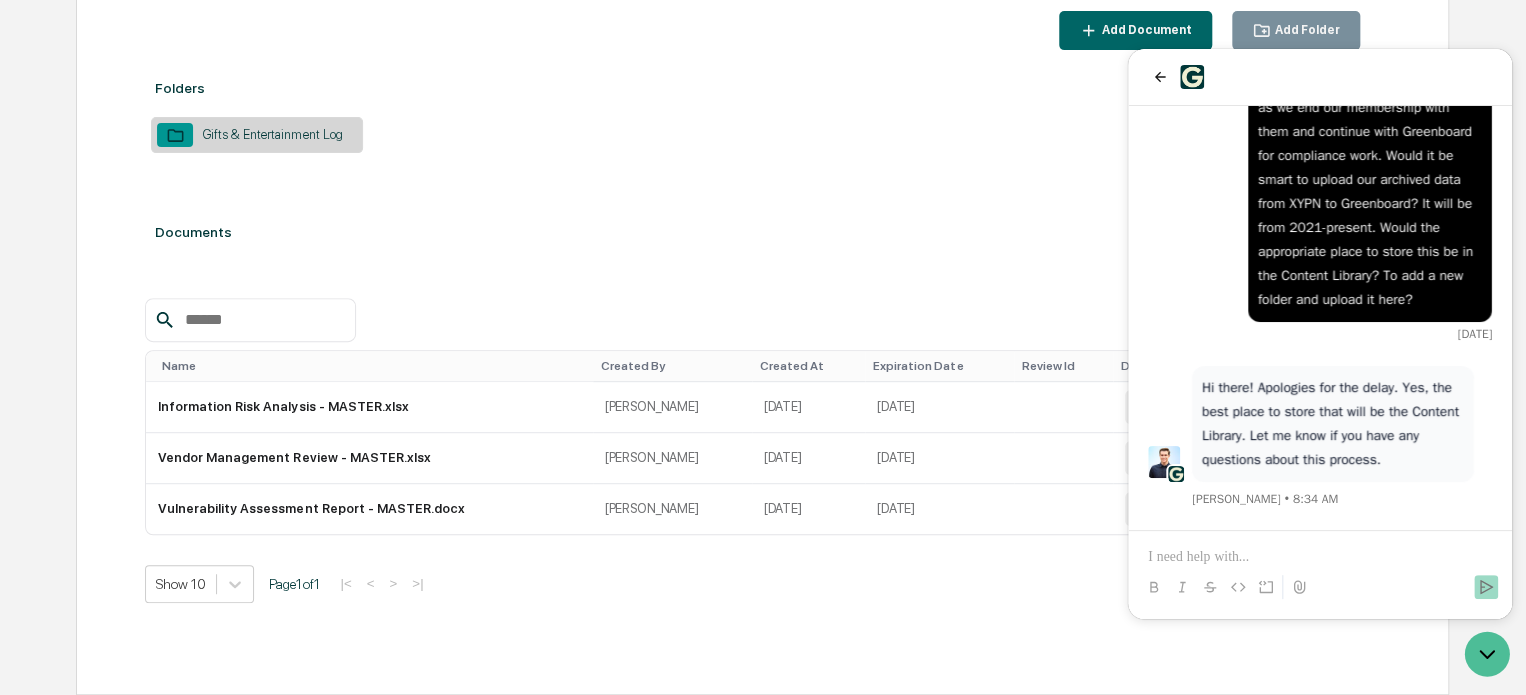 click at bounding box center [1320, 557] 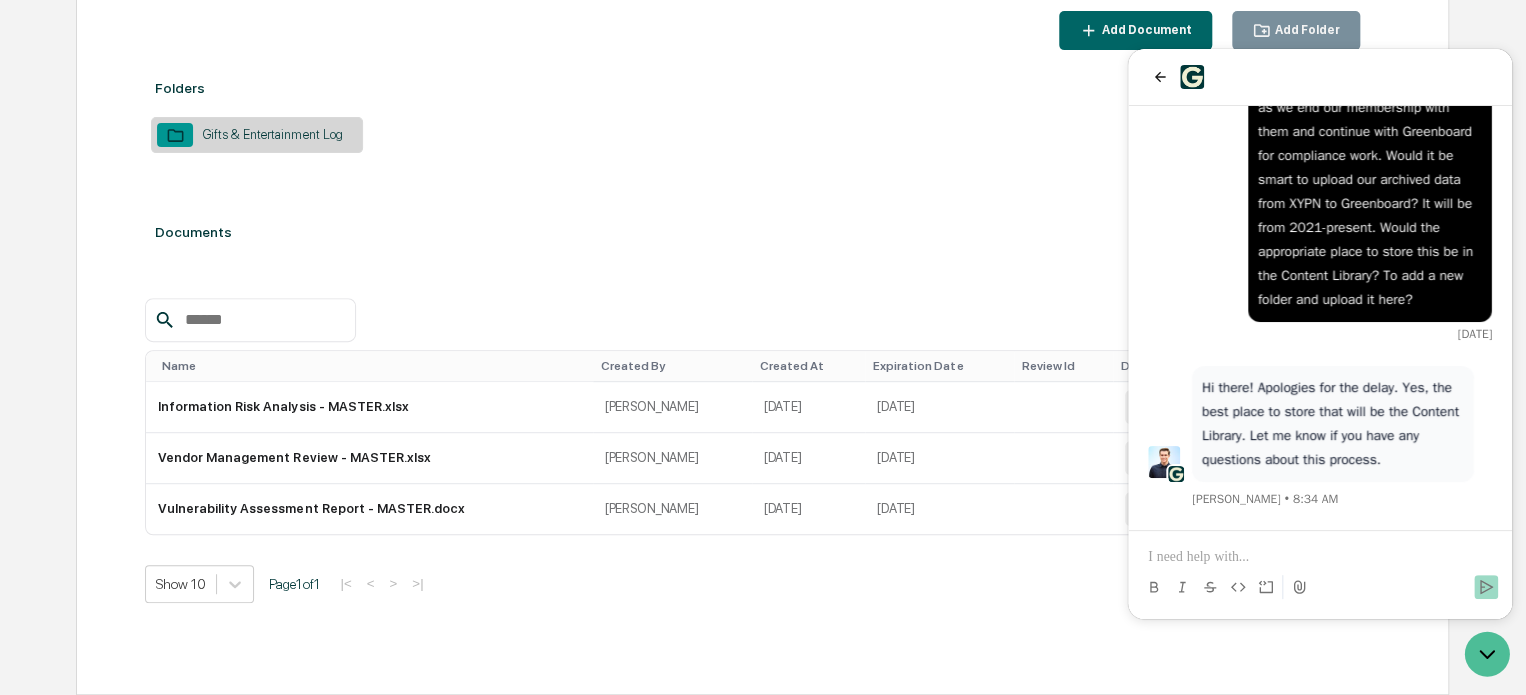 type 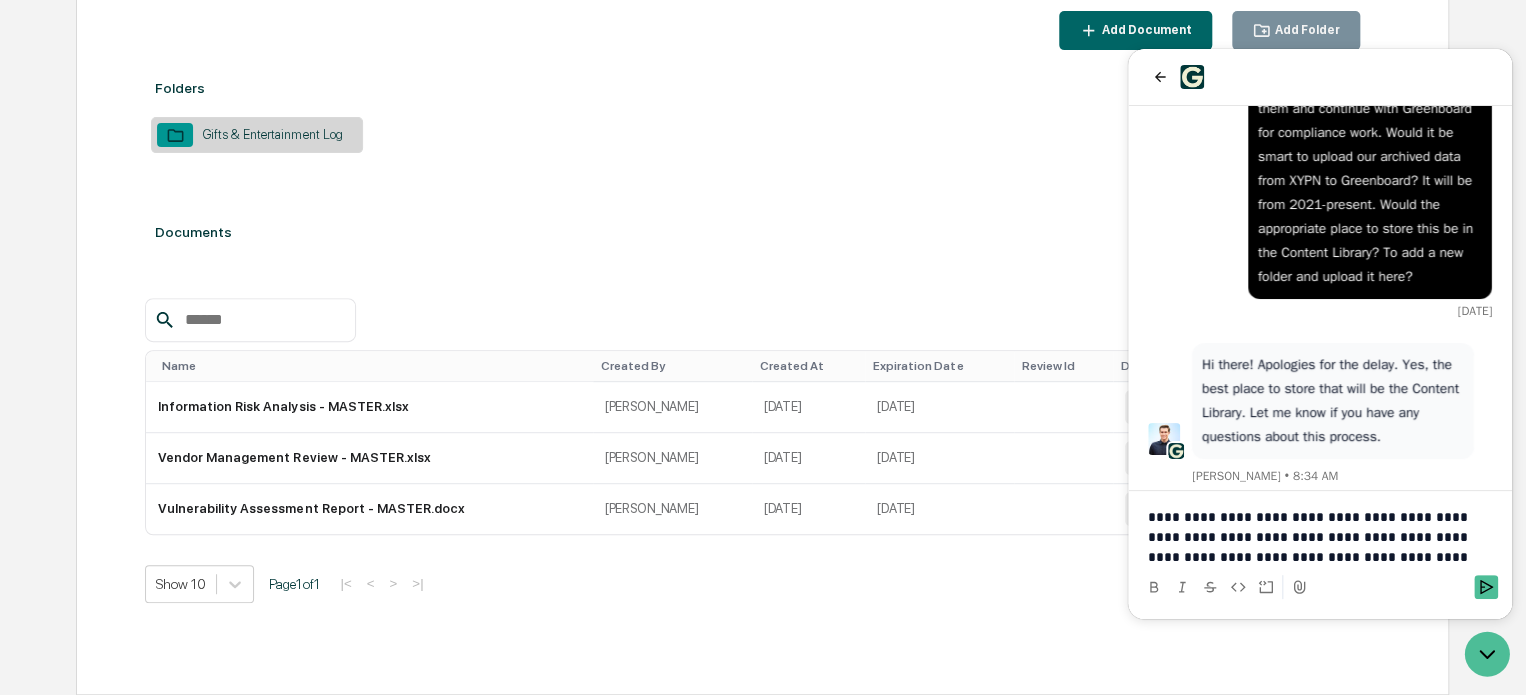 scroll, scrollTop: 367, scrollLeft: 0, axis: vertical 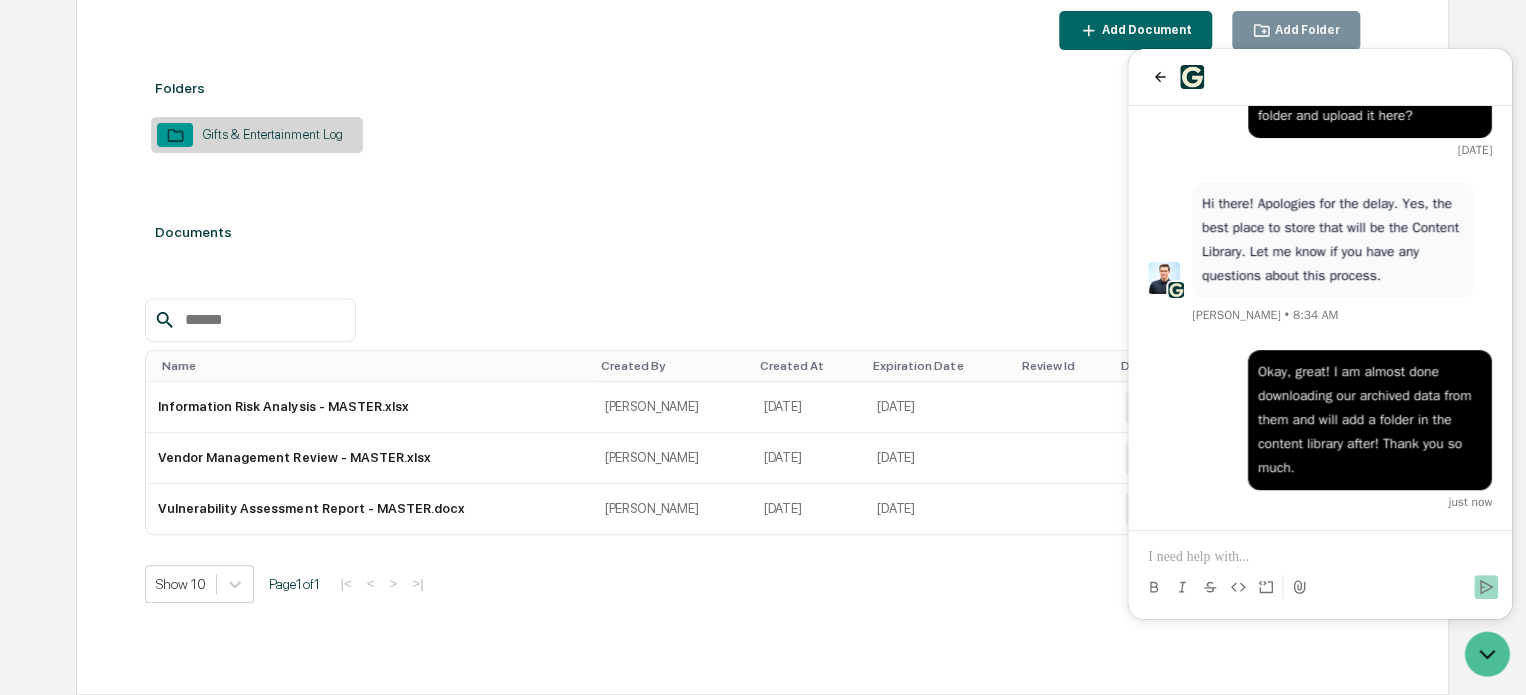 click on "Folders" at bounding box center (762, 88) 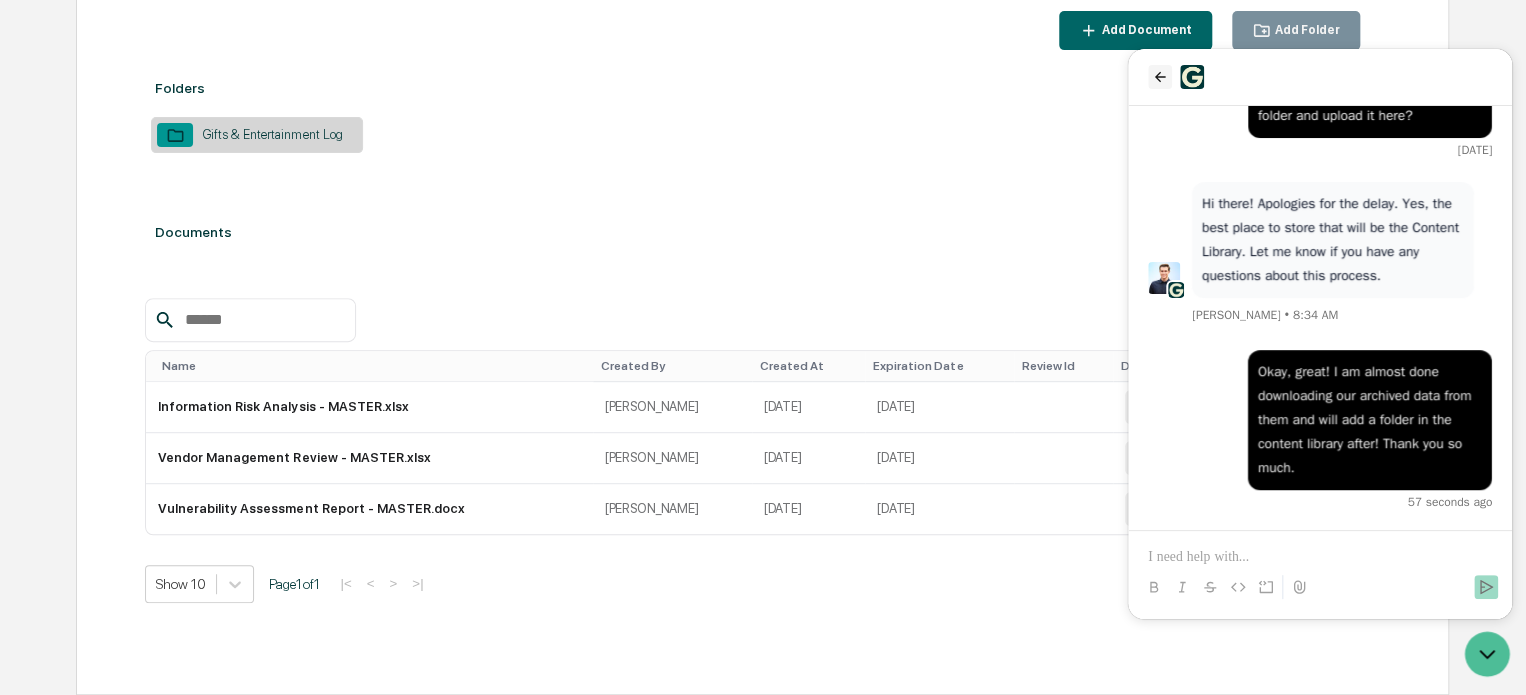 click 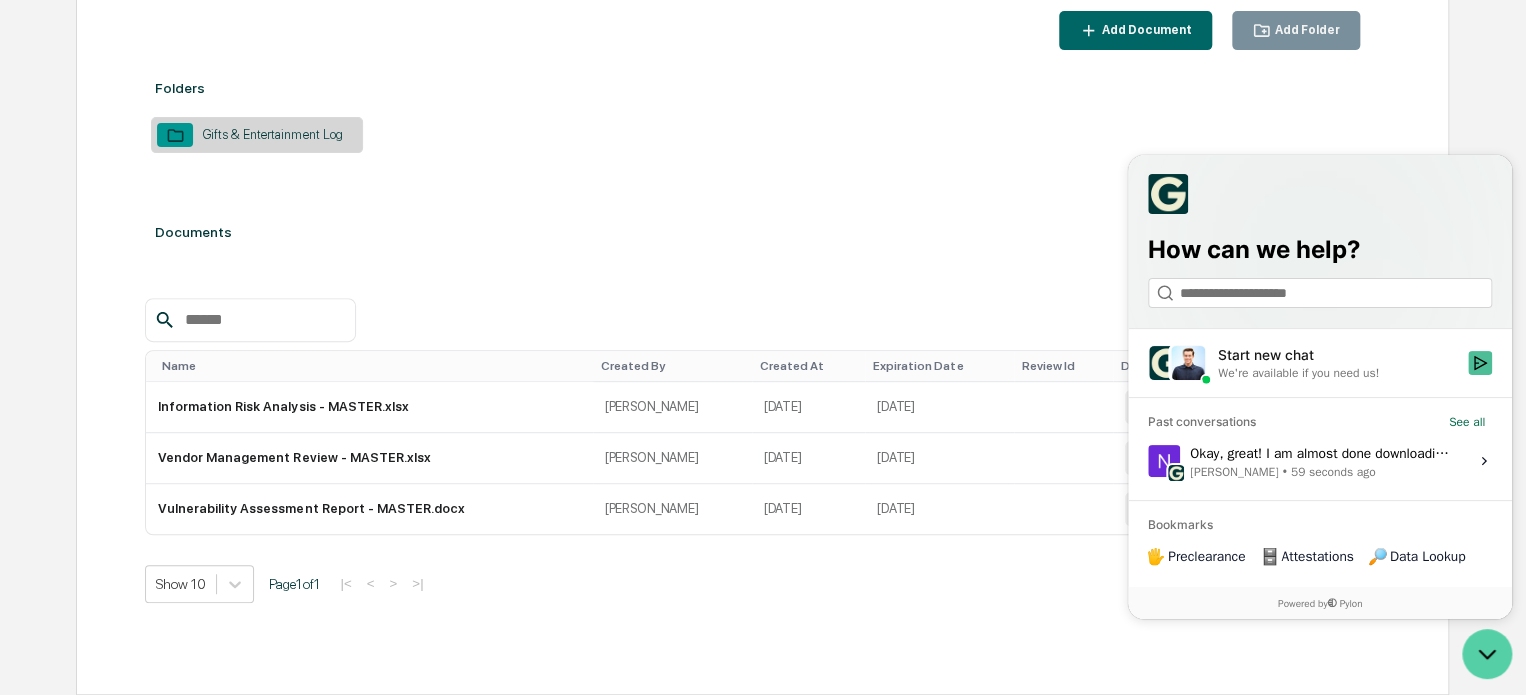 click 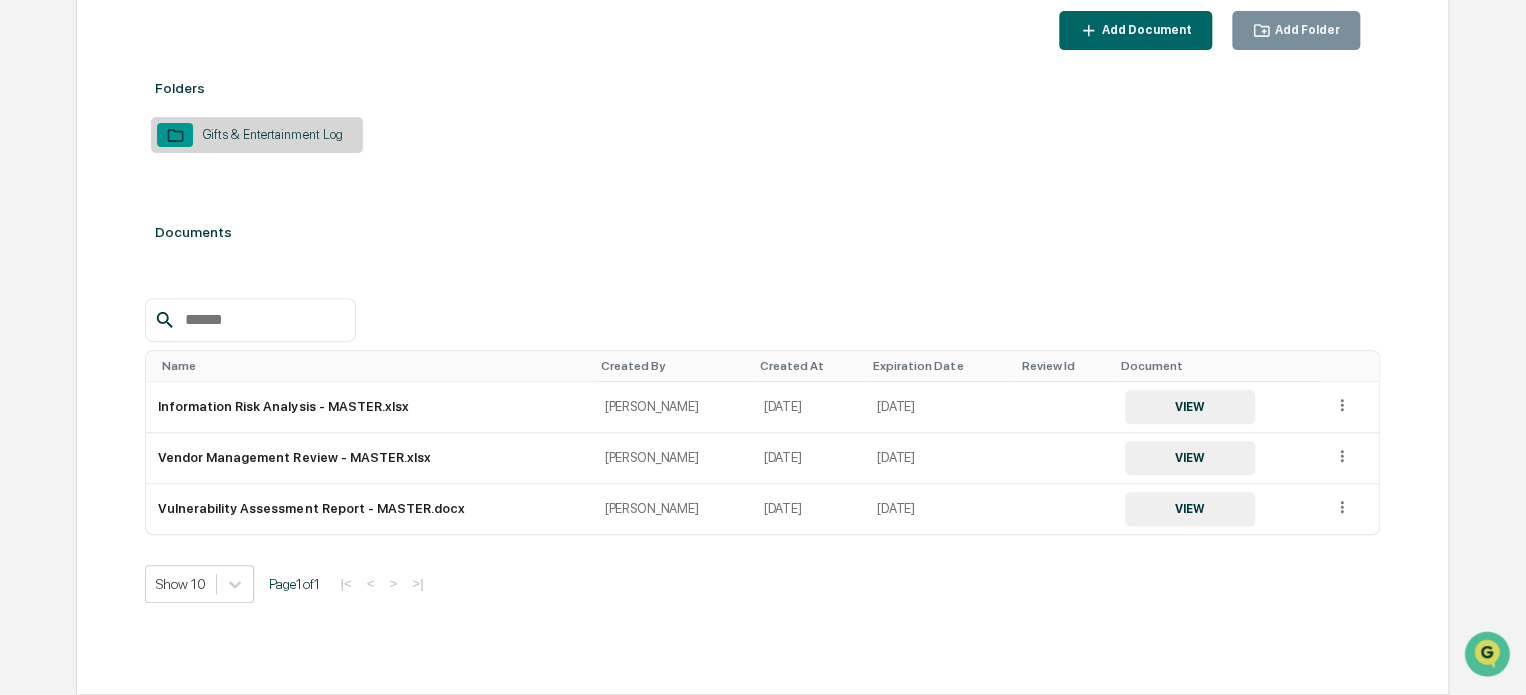 click on "Add Folder" at bounding box center (1305, 30) 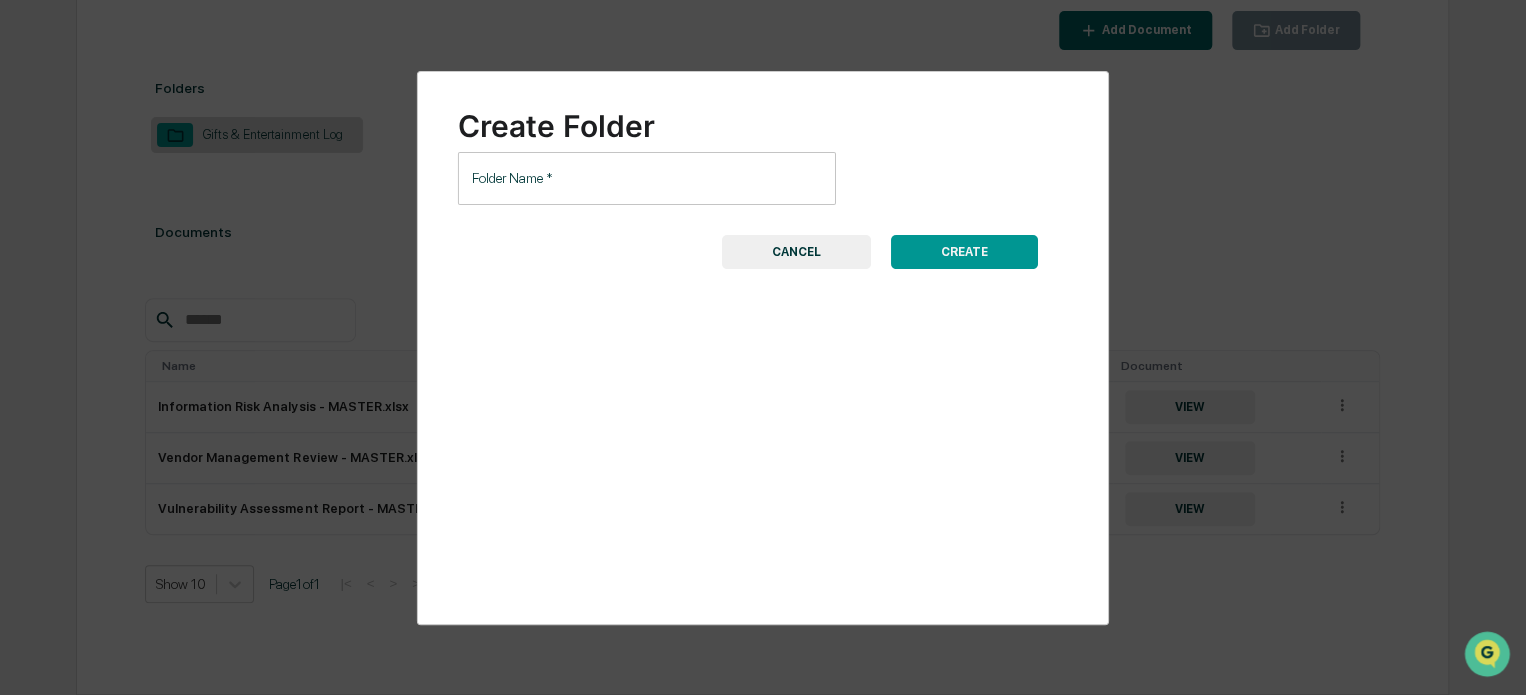 click on "Folder Name   *" at bounding box center (647, 178) 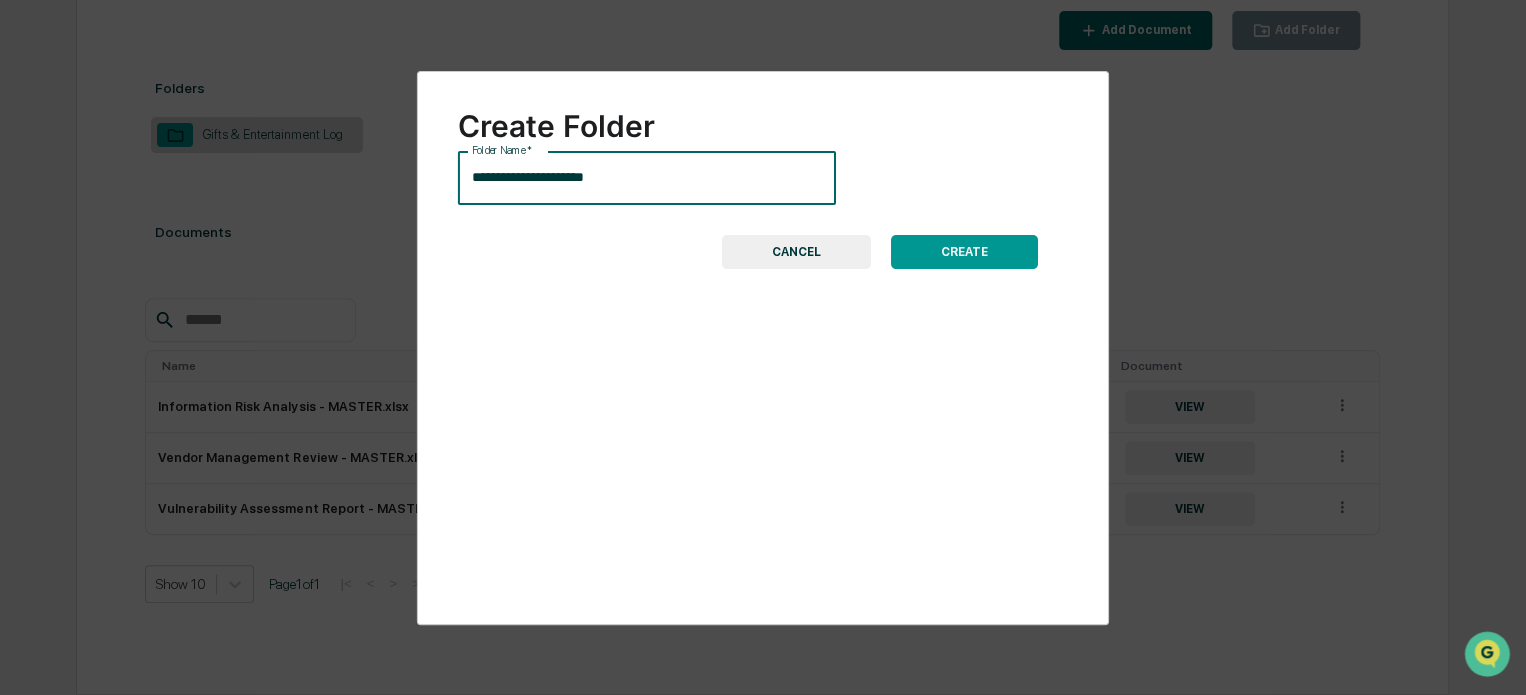 type on "**********" 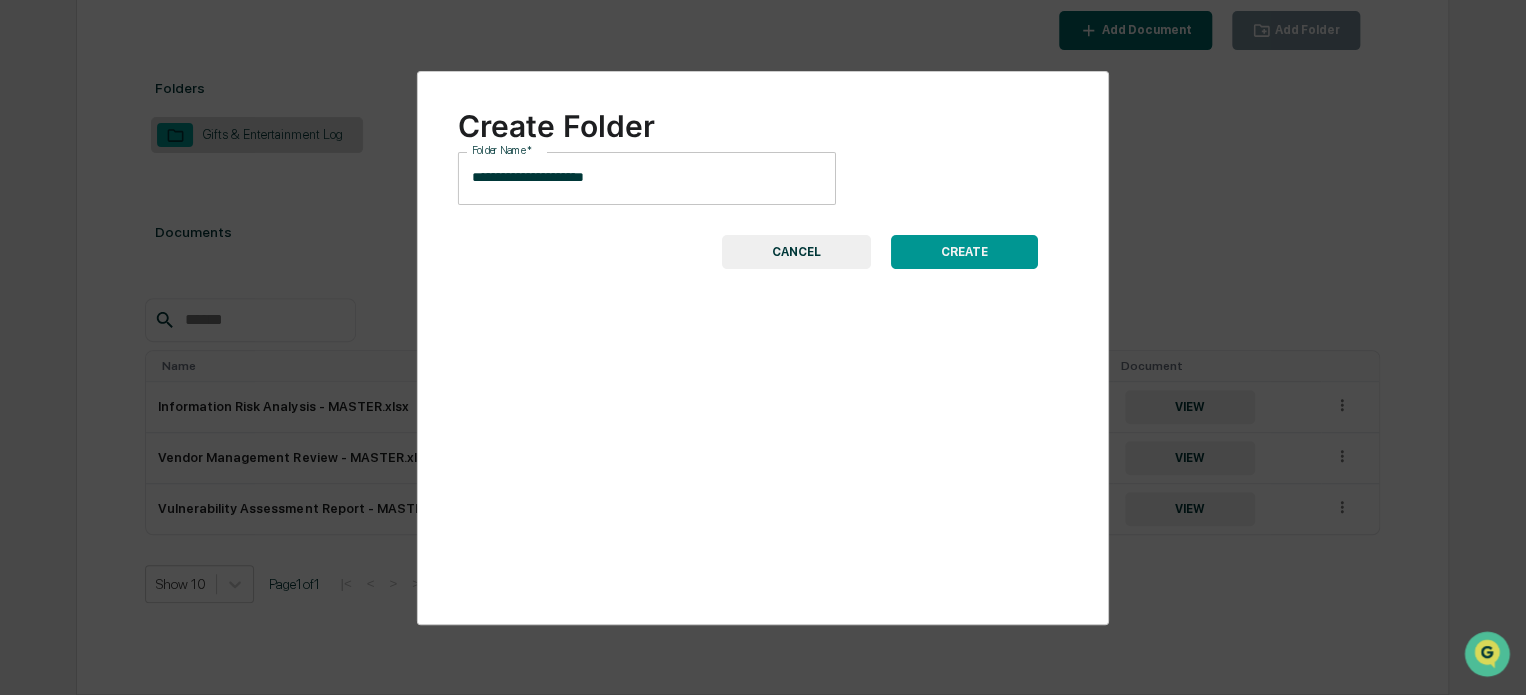 click on "CREATE" at bounding box center (964, 252) 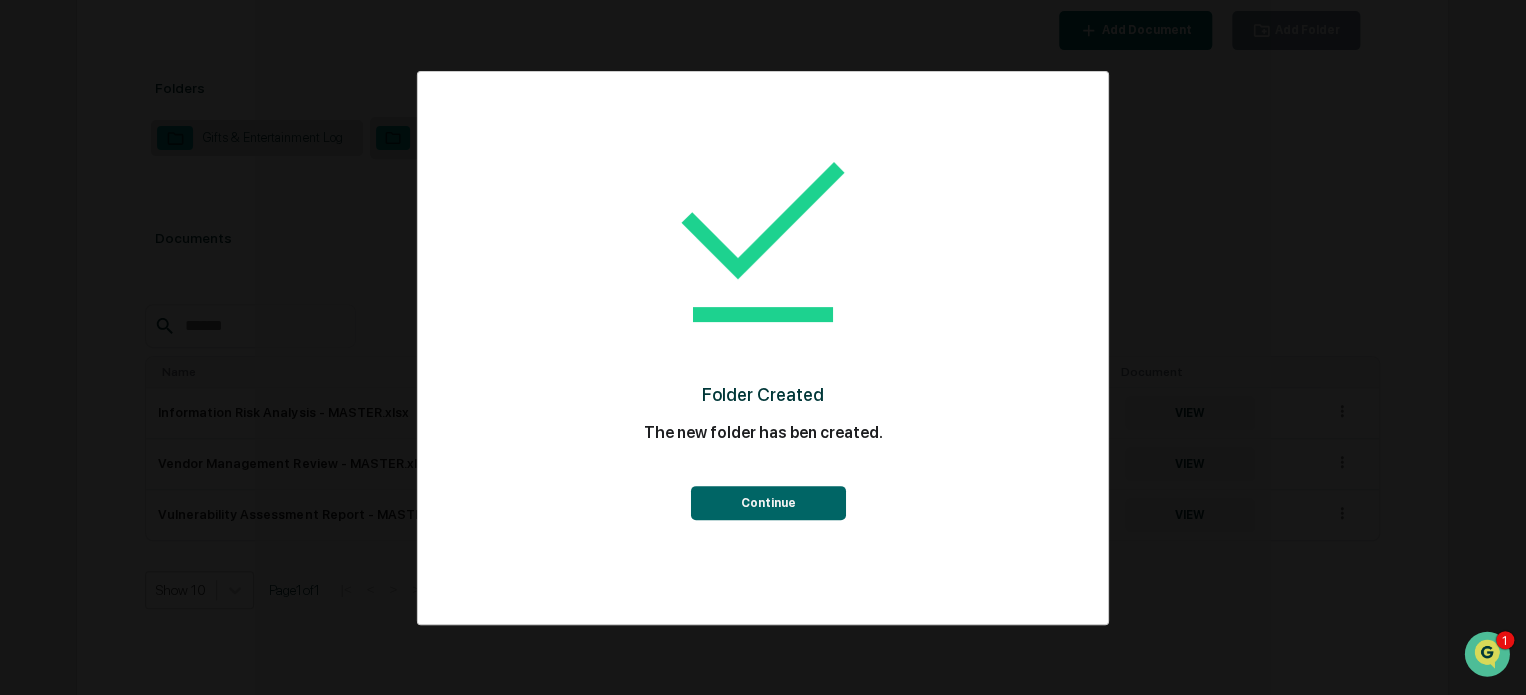 click on "Continue" at bounding box center (767, 503) 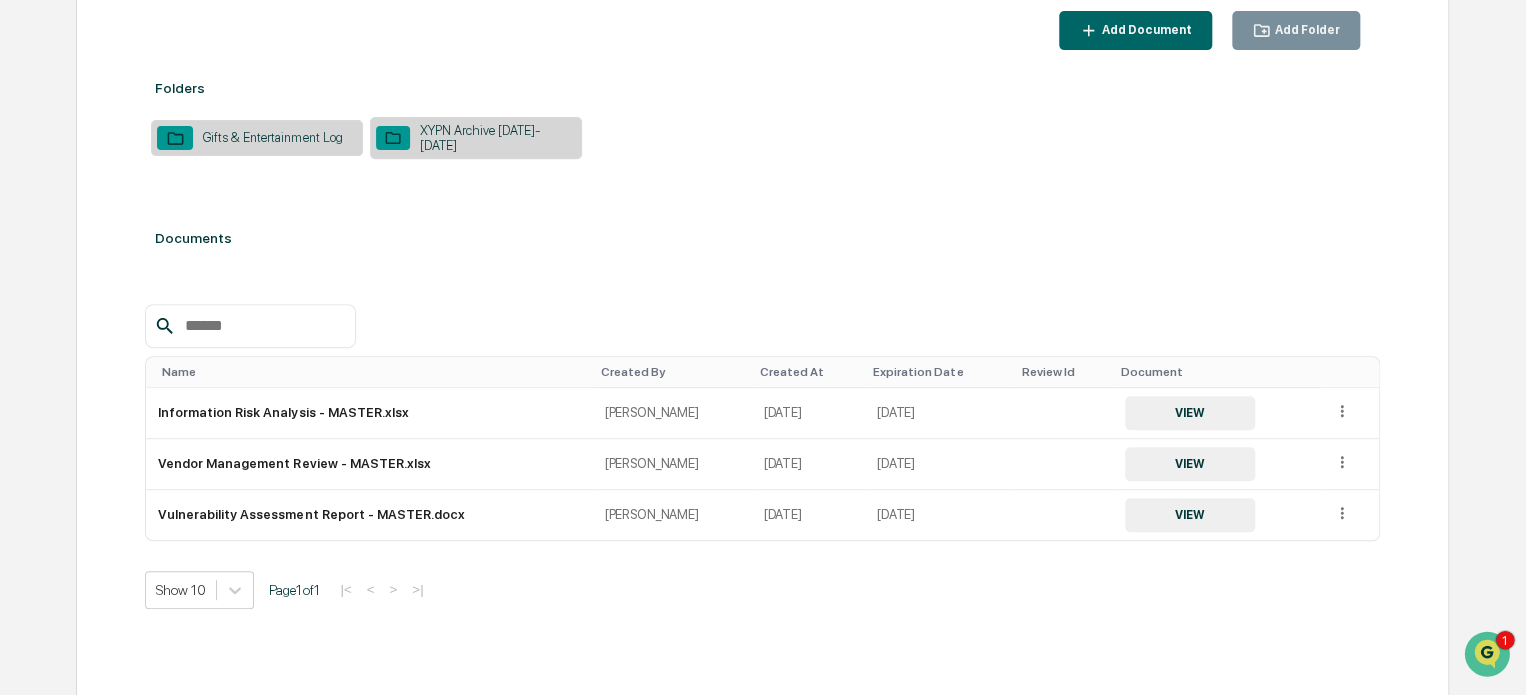 click on "Folders Gifts & Entertainment Log XYPN Archive 2021-2025 Documents Name Created By Created At Expiration Date Review Id Document Information Risk Analysis - MASTER.xlsx Tanya Nichols 7/4/25 2025-07-03 VIEW Vendor Management Review - MASTER.xlsx Tanya Nichols 7/4/25 2025-07-03 VIEW Vulnerability Assessment Report - MASTER.docx Tanya Nichols 7/4/25 2025-07-03 VIEW Show 10 Page  1  of  1   |<   <   >   >|" at bounding box center [762, 359] 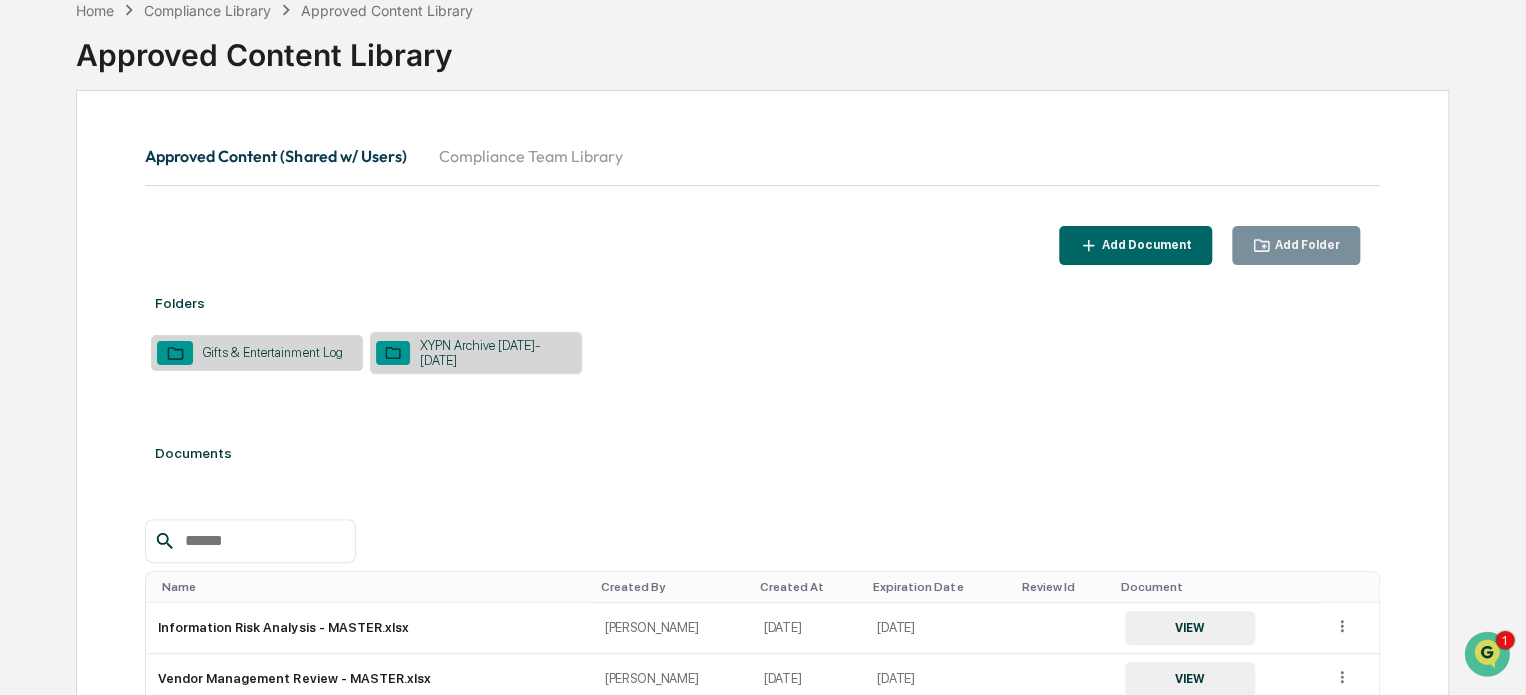 scroll, scrollTop: 0, scrollLeft: 0, axis: both 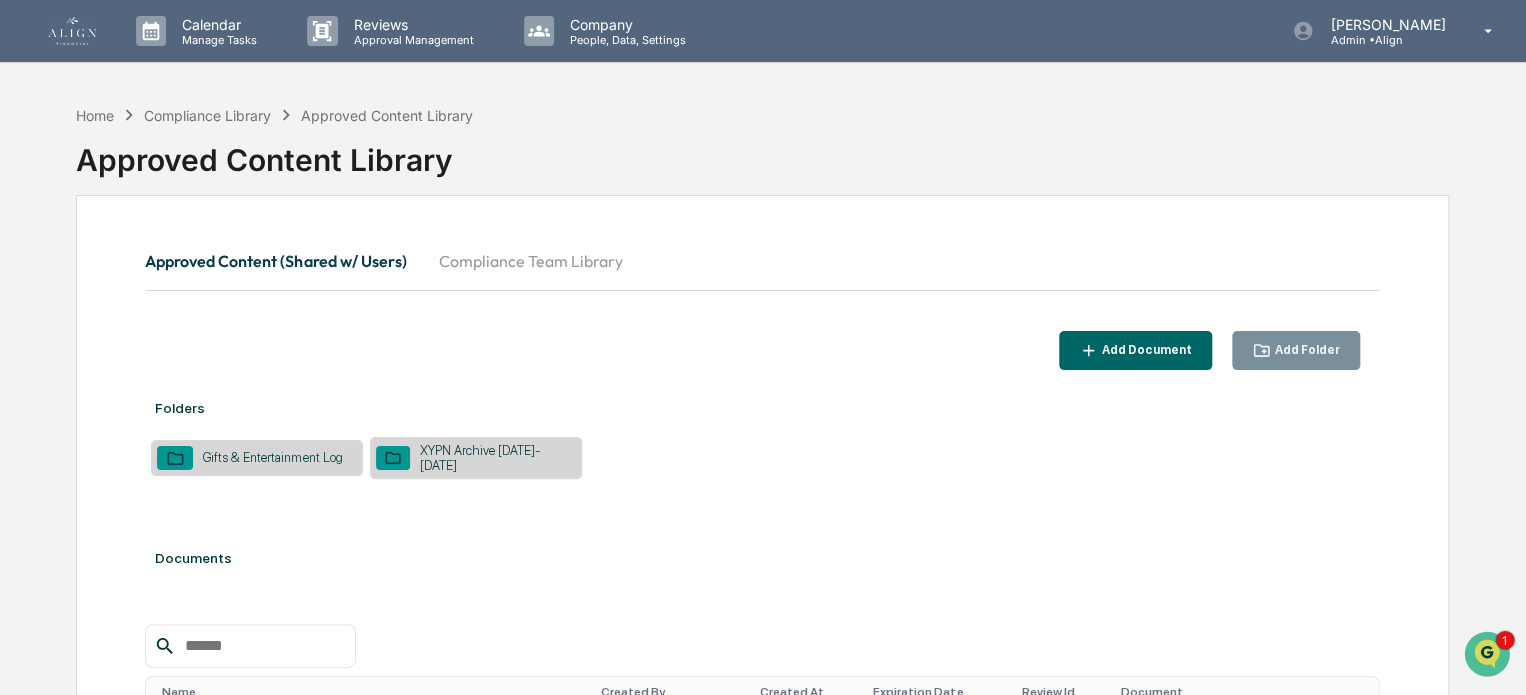 click at bounding box center [72, 31] 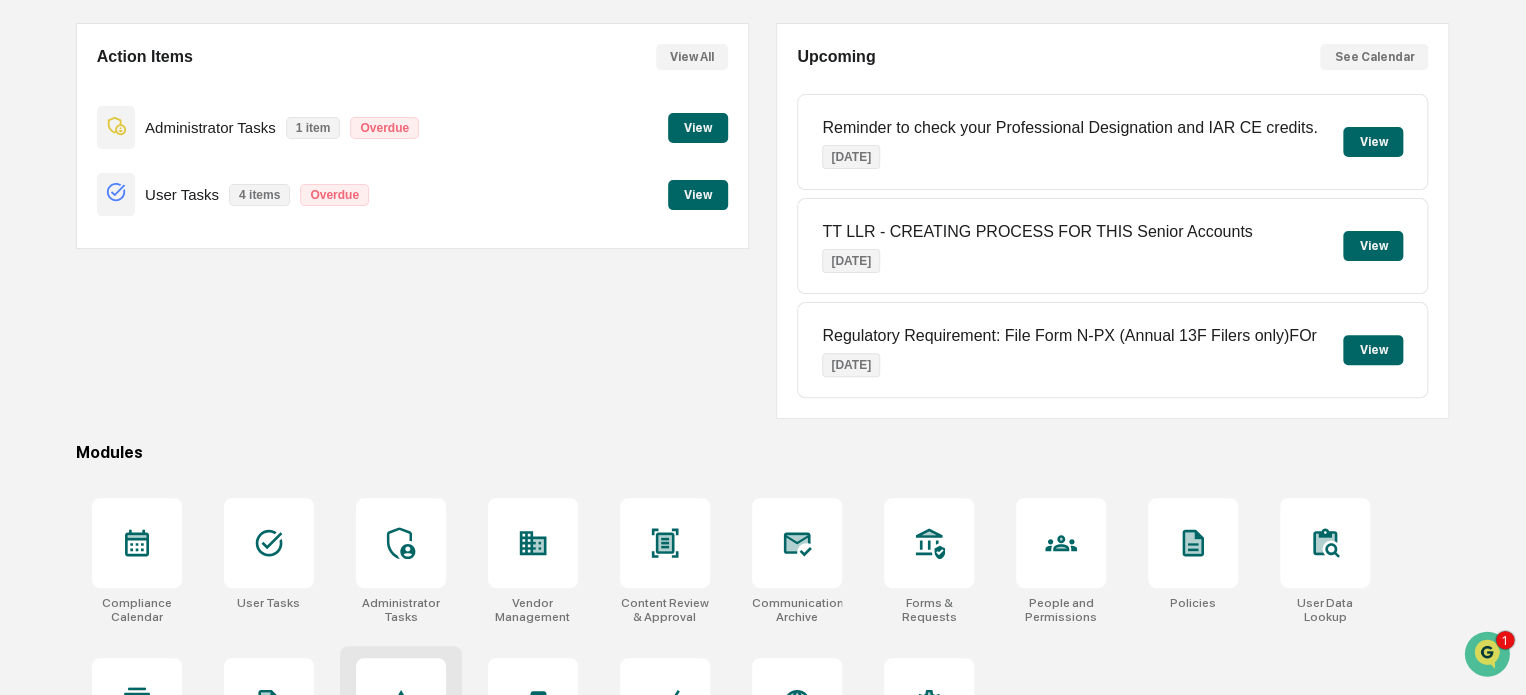 scroll, scrollTop: 272, scrollLeft: 0, axis: vertical 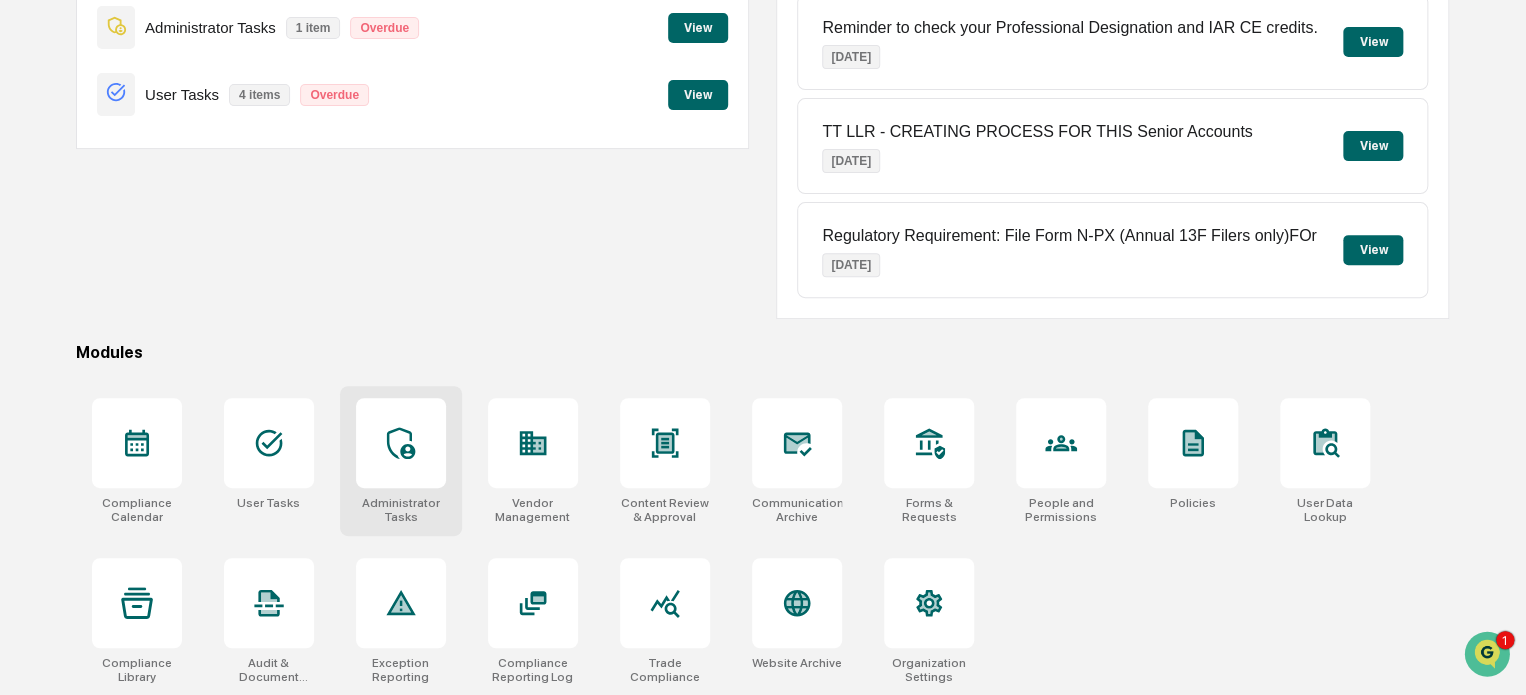 click 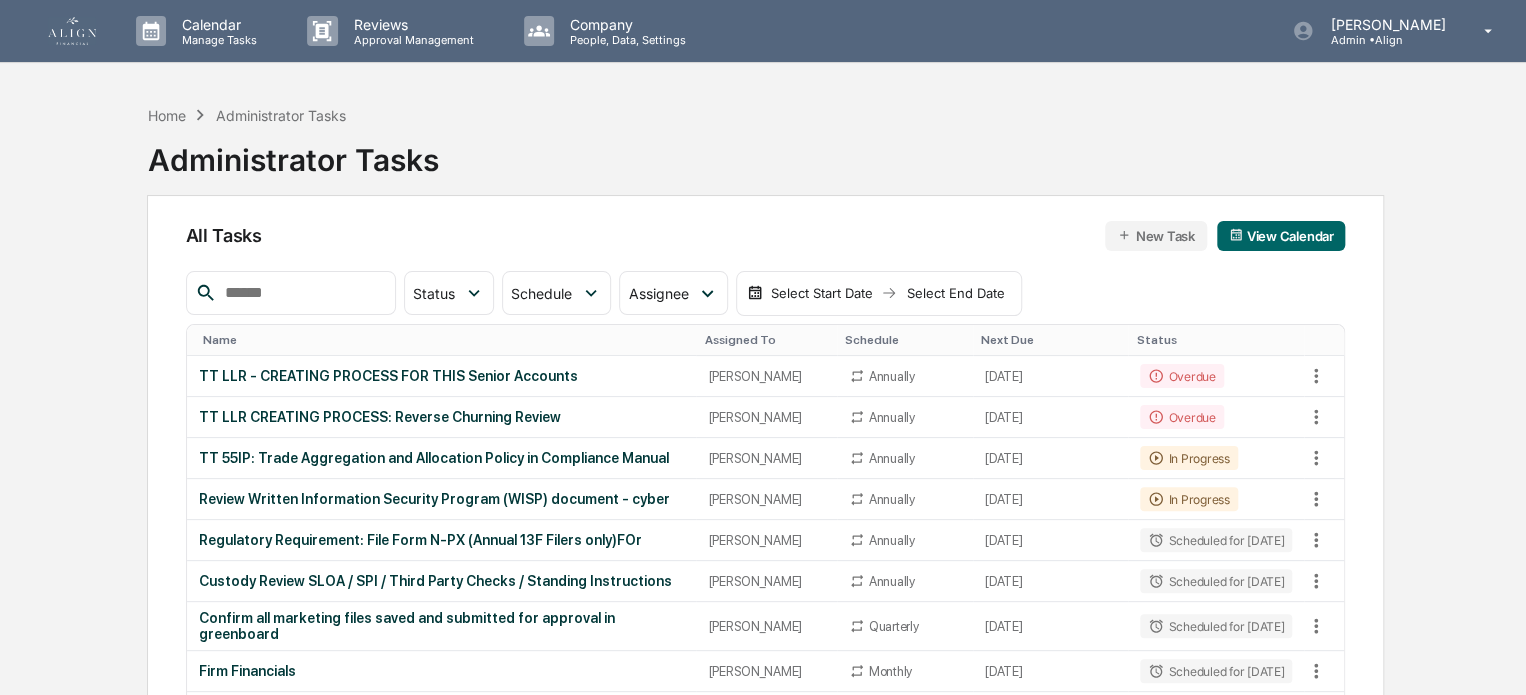 scroll, scrollTop: 0, scrollLeft: 0, axis: both 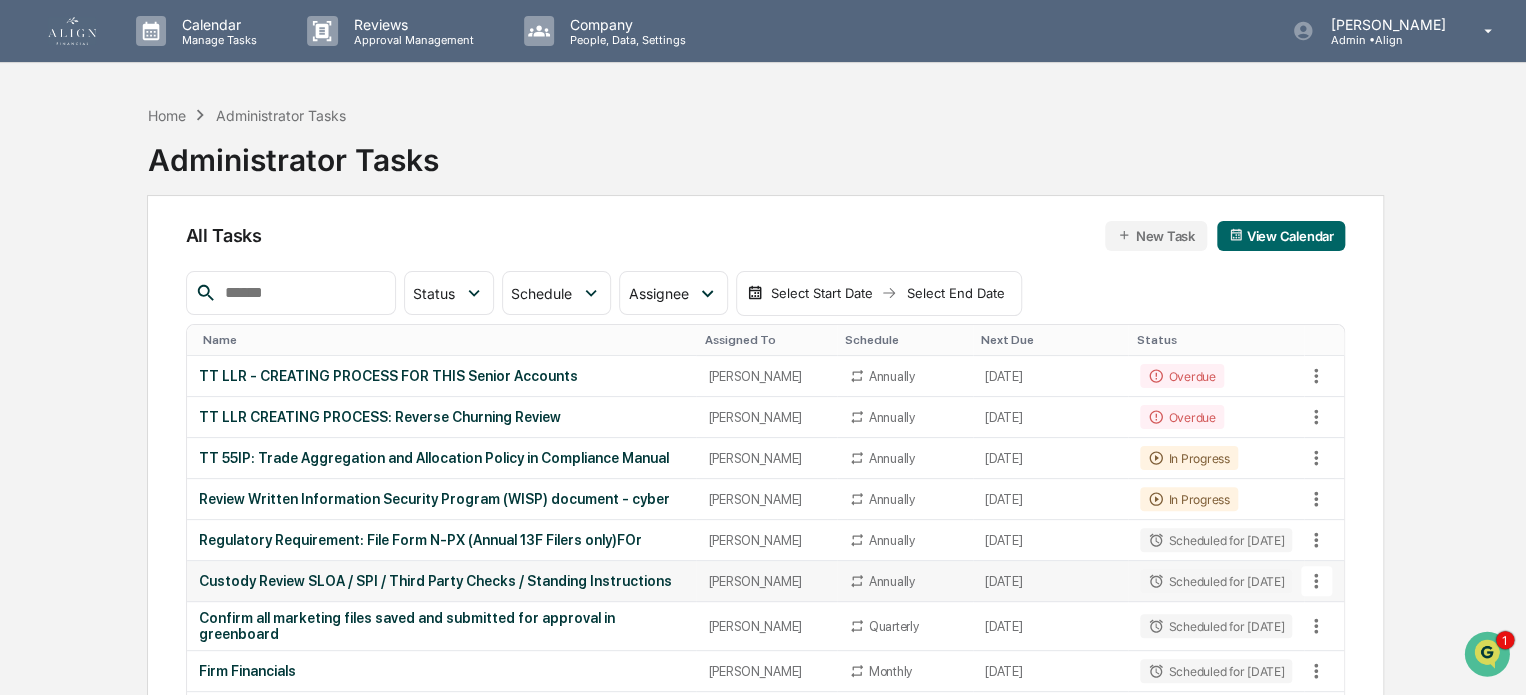 click on "Custody Review SLOA / SPI / Third Party Checks / Standing Instructions" at bounding box center (442, 581) 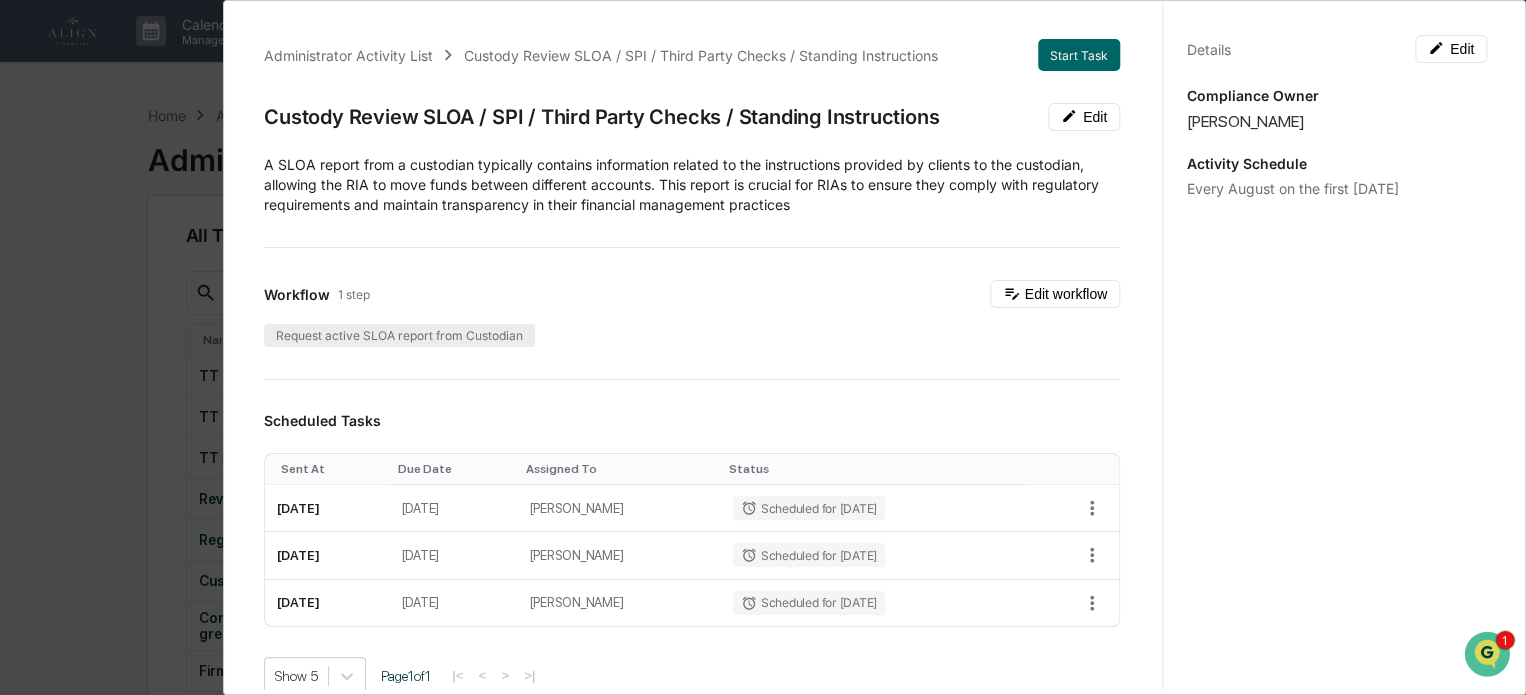 click on "Request active SLOA report from Custodian" at bounding box center [399, 335] 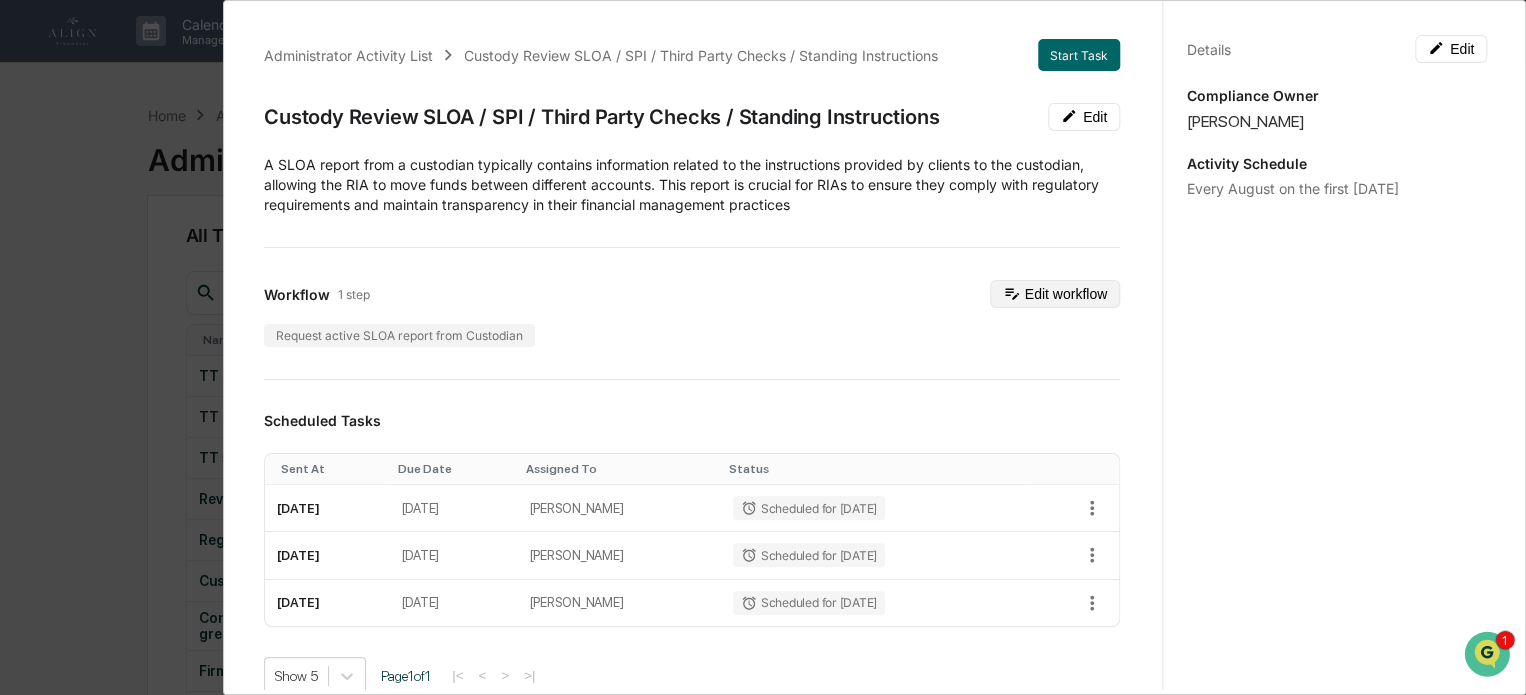 click on "Edit workflow" at bounding box center [1055, 294] 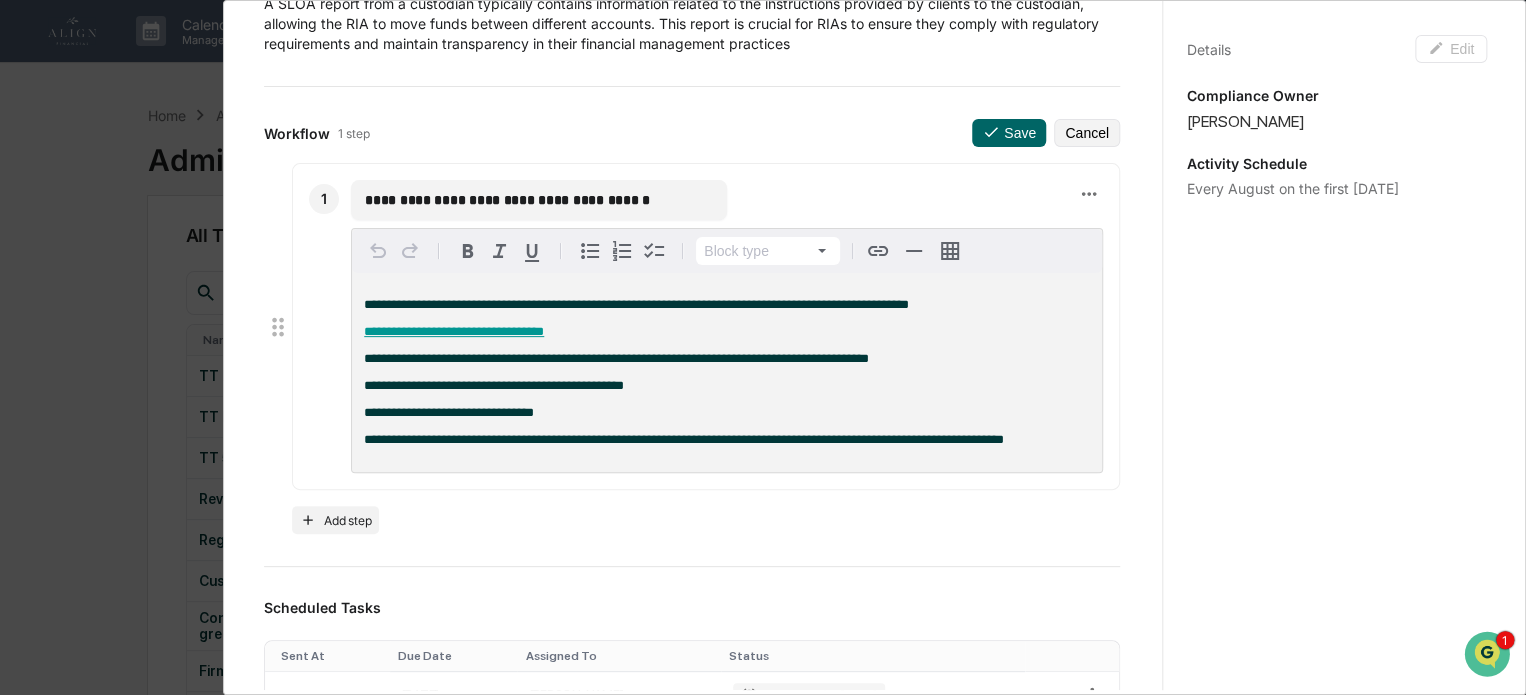 scroll, scrollTop: 0, scrollLeft: 0, axis: both 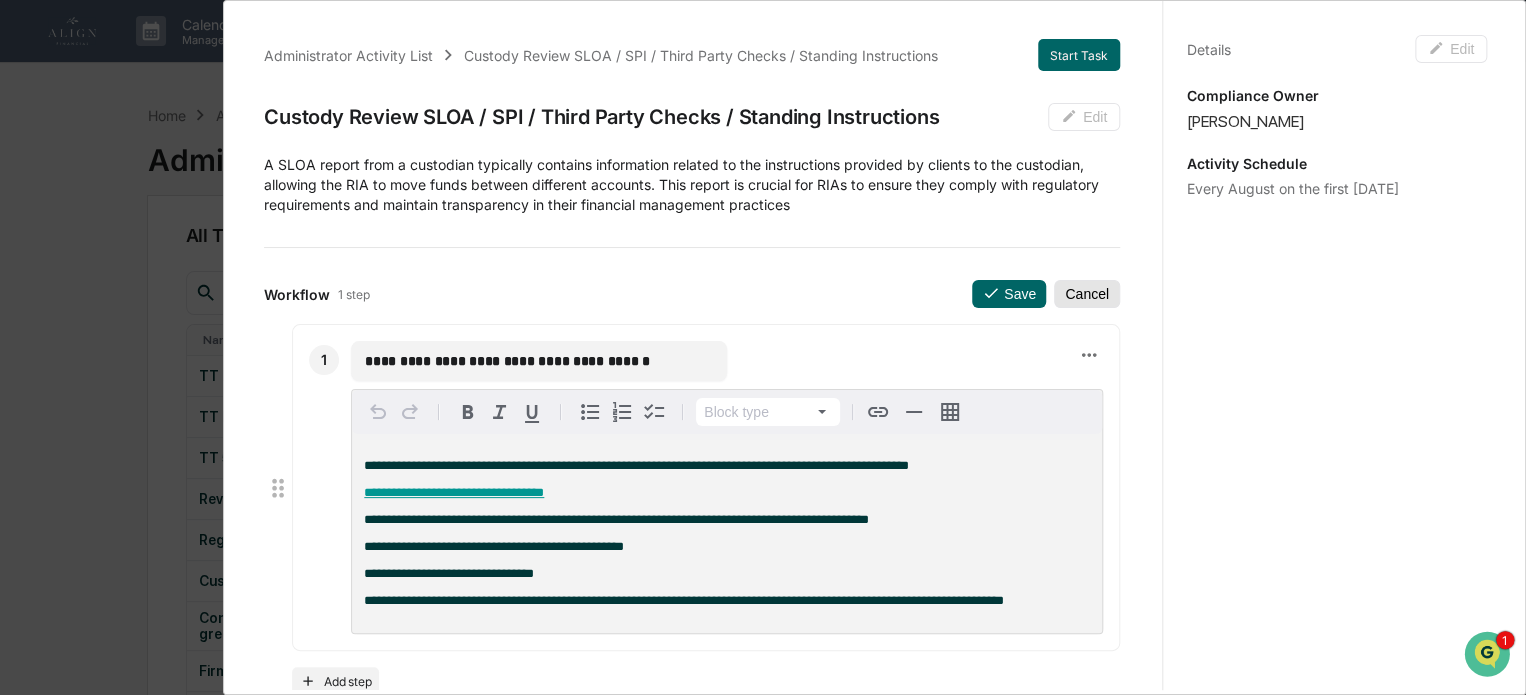 click on "Cancel" at bounding box center [1087, 294] 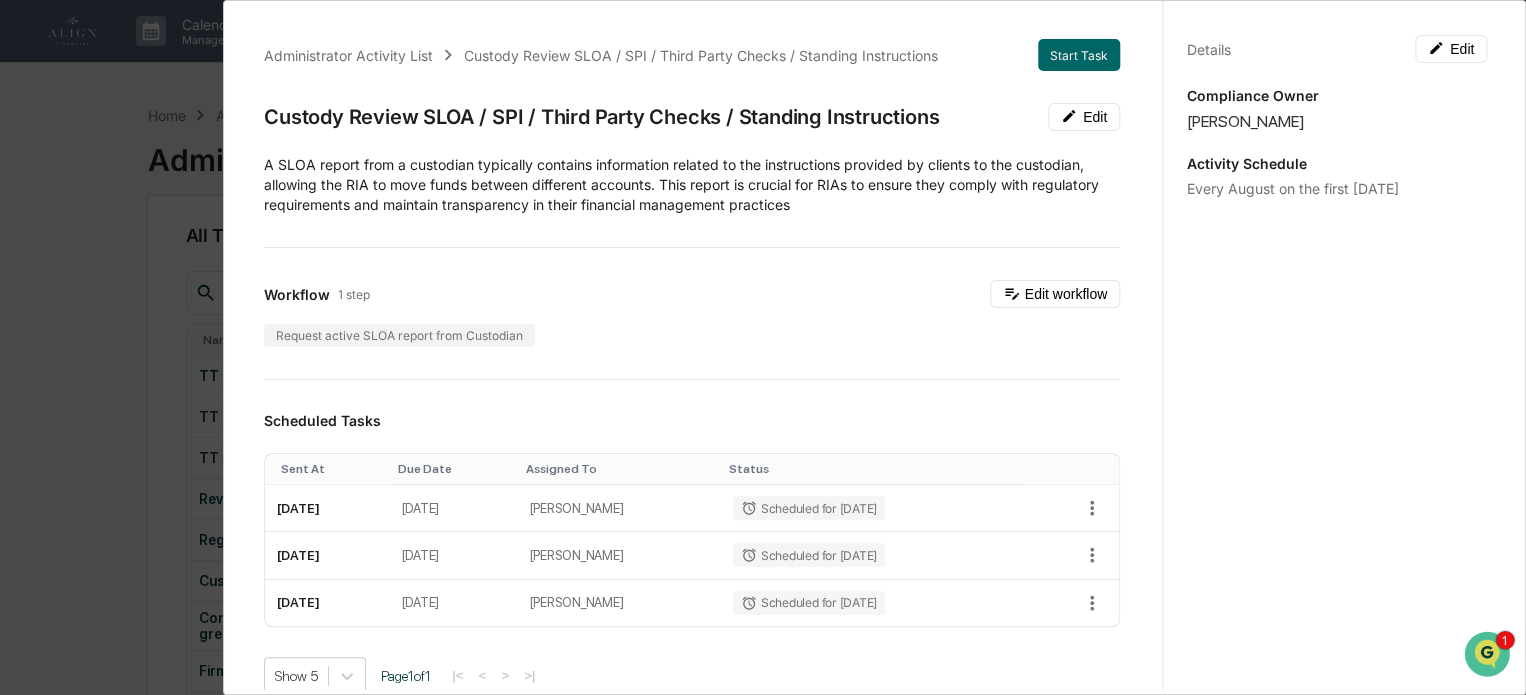 click on "Administrator Activity List Custody Review SLOA / SPI / Third Party Checks / Standing Instructions  Start Task Custody Review SLOA / SPI / Third Party Checks / Standing Instructions  Edit A SLOA report from a custodian typically contains information related to the instructions provided by clients to the custodian, allowing the RIA to move funds between different accounts. This report is crucial for RIAs to ensure they comply with regulatory requirements and maintain transparency in their financial management practices Workflow 1 step Edit workflow Request active SLOA report from Custodian Scheduled Tasks Sent At Due Date Assigned To Status [DATE] [DATE] [PERSON_NAME] Scheduled for [DATE] [DATE] [DATE] [PERSON_NAME] Scheduled for [DATE] [DATE] [DATE] [PERSON_NAME] Scheduled for [DATE] Show 5 Page  1  of  1   |<   <   >   >|   Completed Task Files No data to display Show 5 Page  1  of  0   |<   <   >   >|   Comments Write a comment... Details Edit" at bounding box center [763, 347] 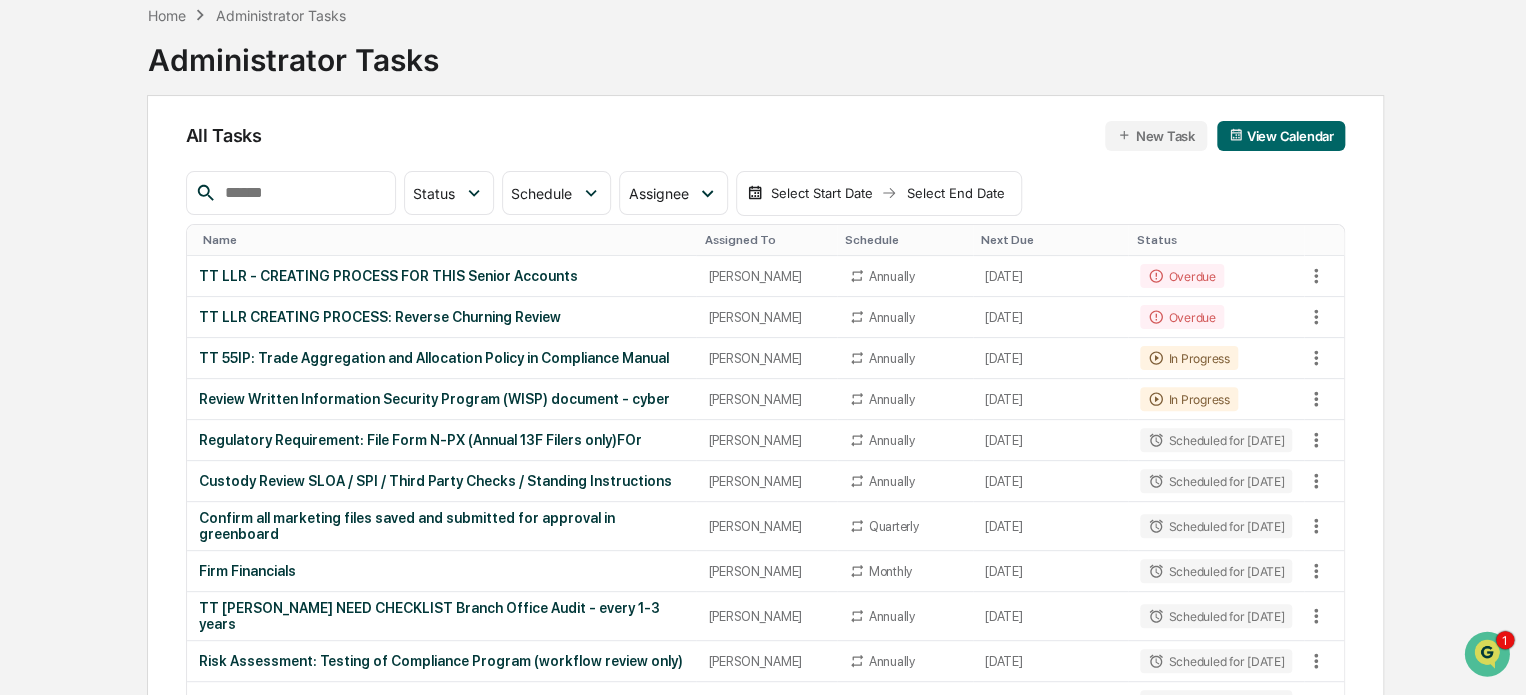 scroll, scrollTop: 0, scrollLeft: 0, axis: both 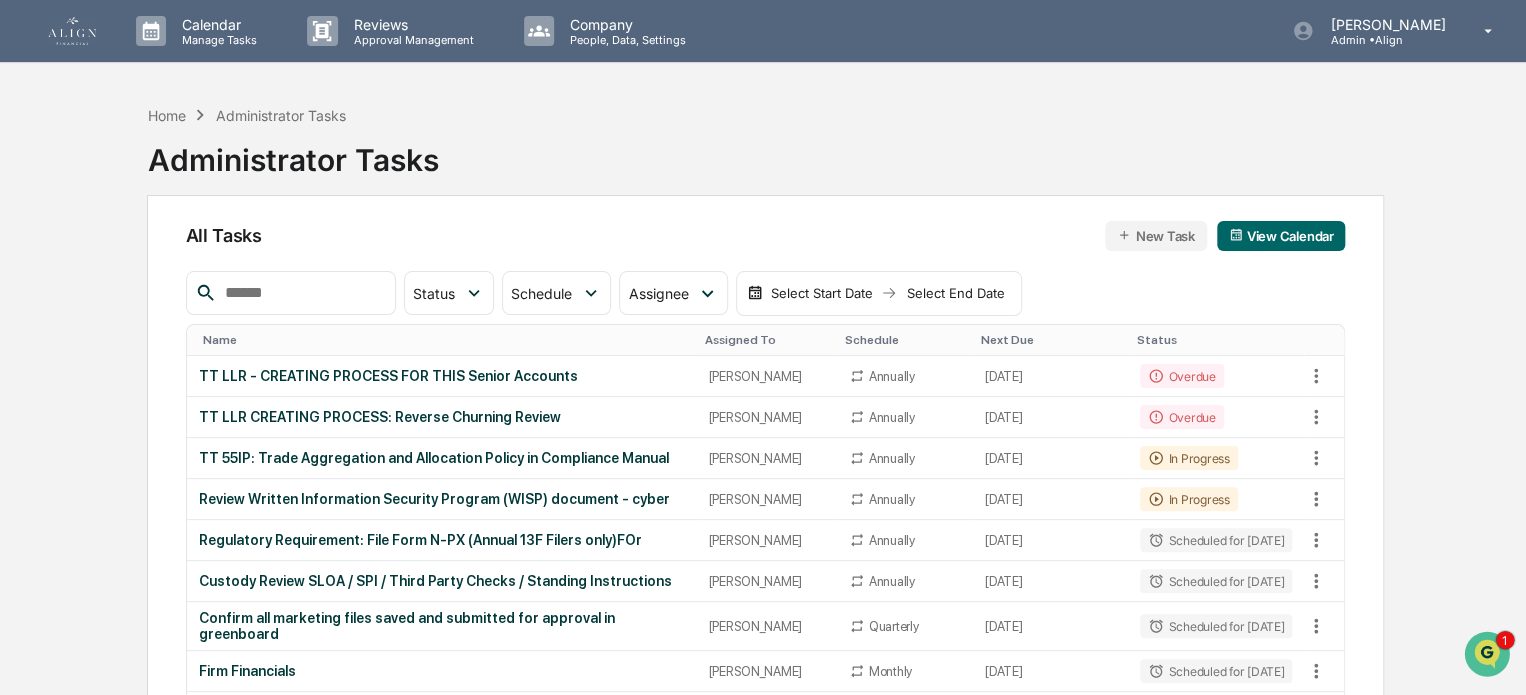 click at bounding box center [72, 31] 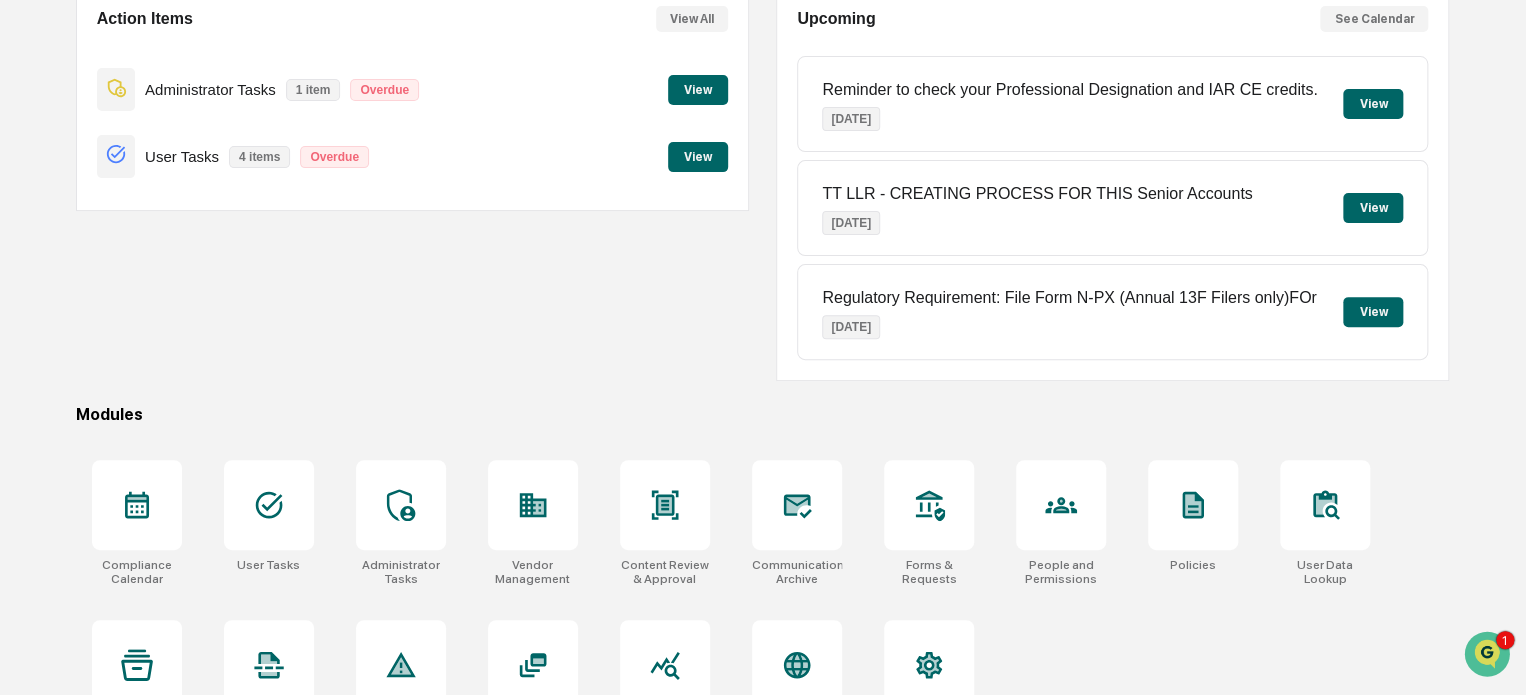 scroll, scrollTop: 272, scrollLeft: 0, axis: vertical 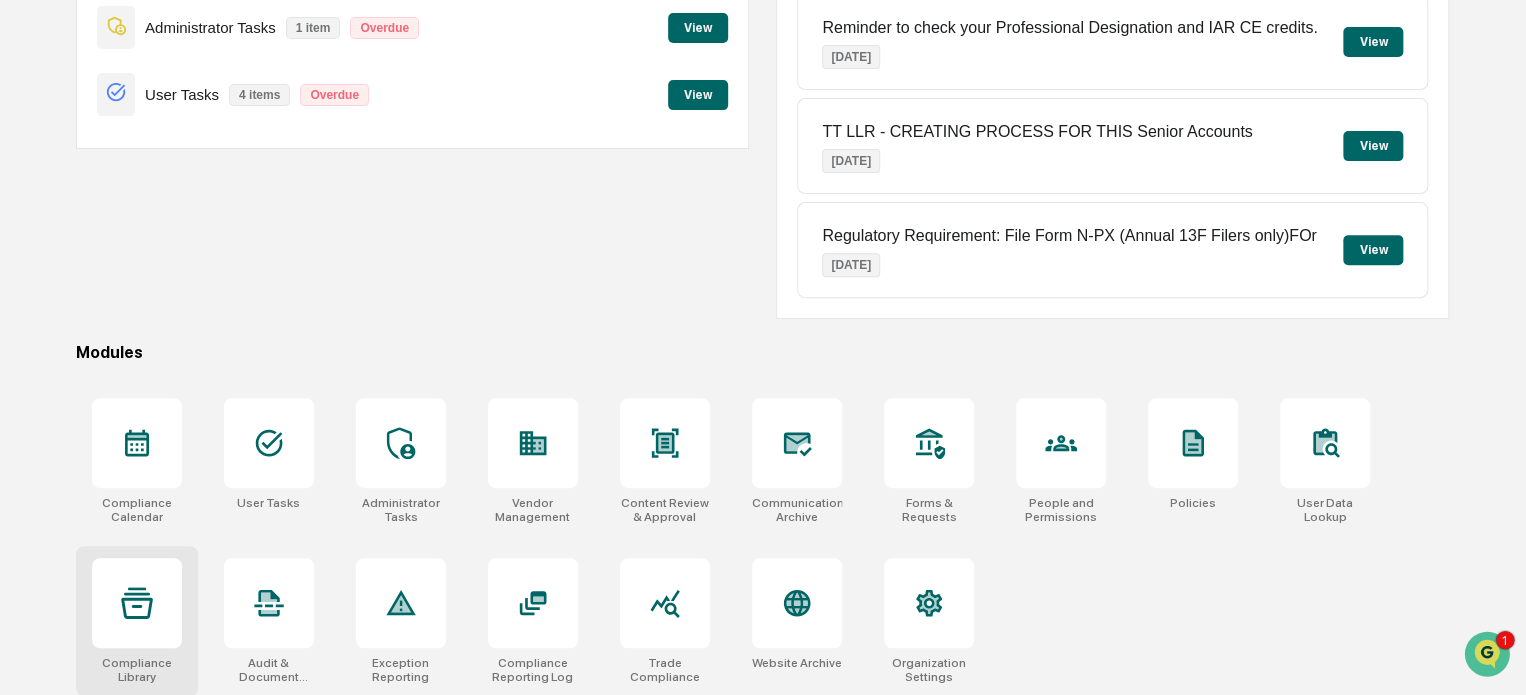 click at bounding box center (137, 603) 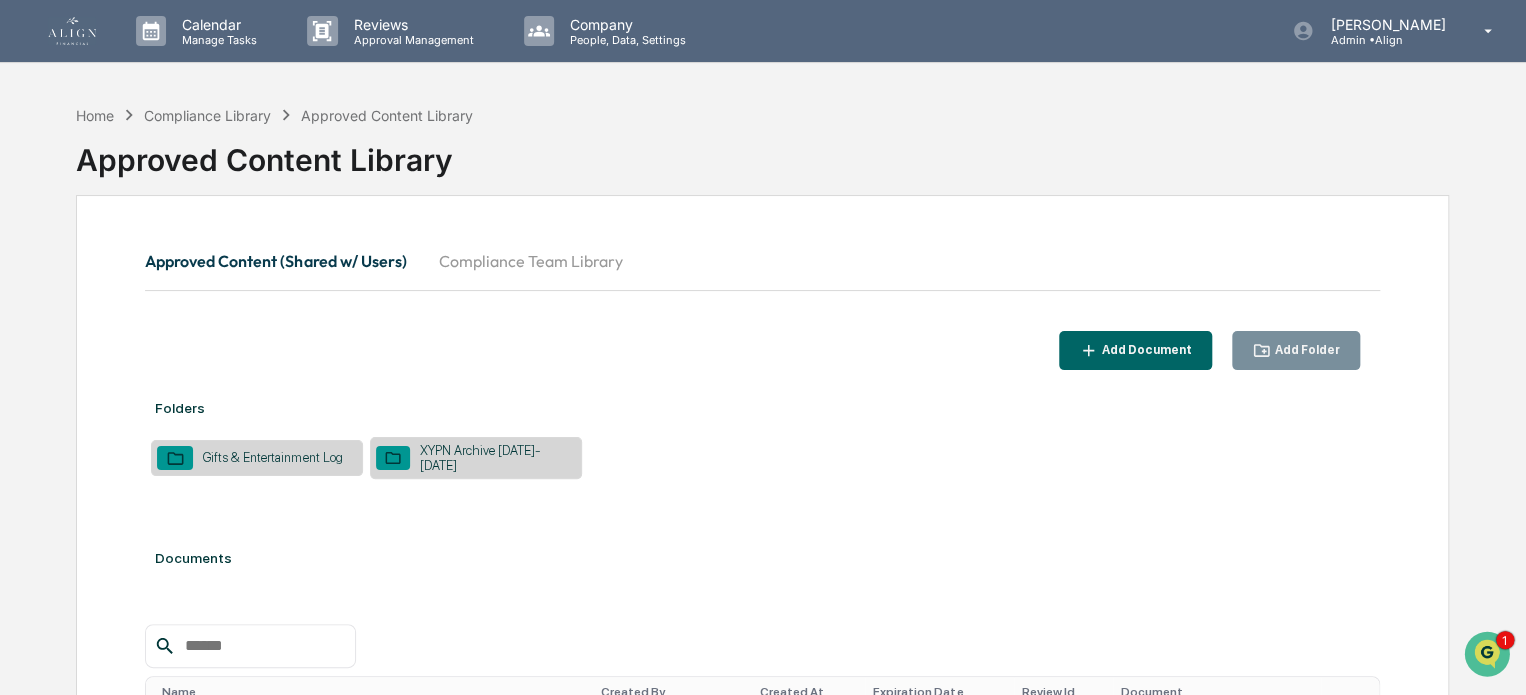scroll, scrollTop: 0, scrollLeft: 0, axis: both 